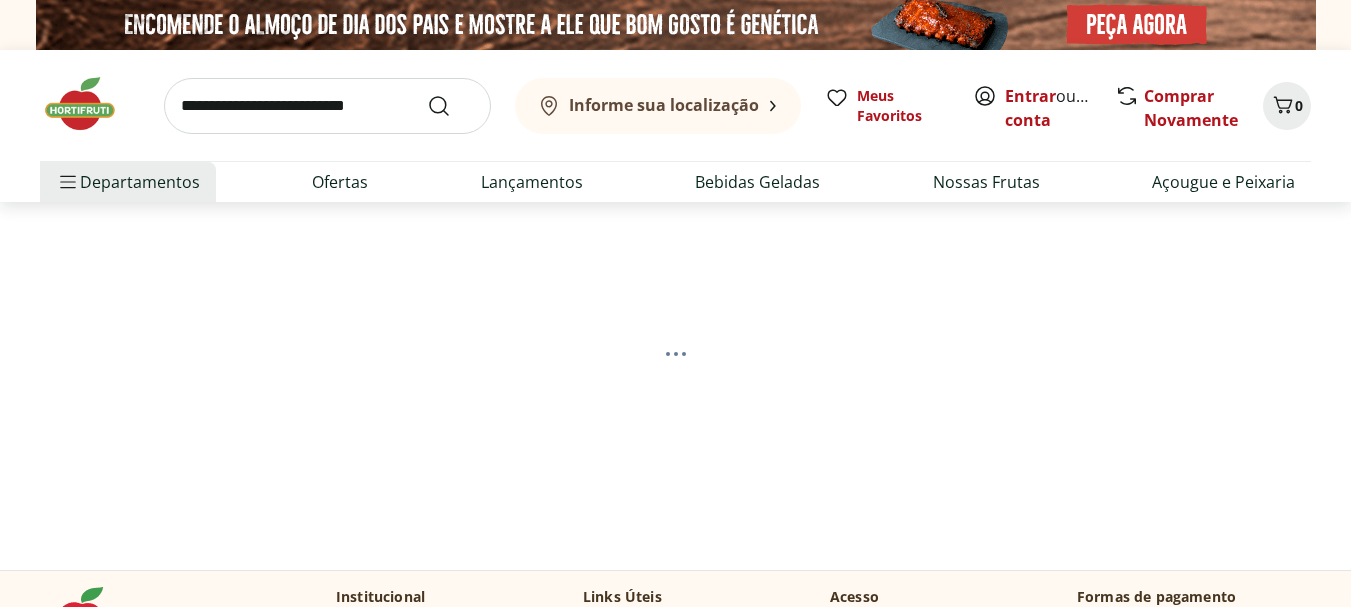 scroll, scrollTop: 0, scrollLeft: 0, axis: both 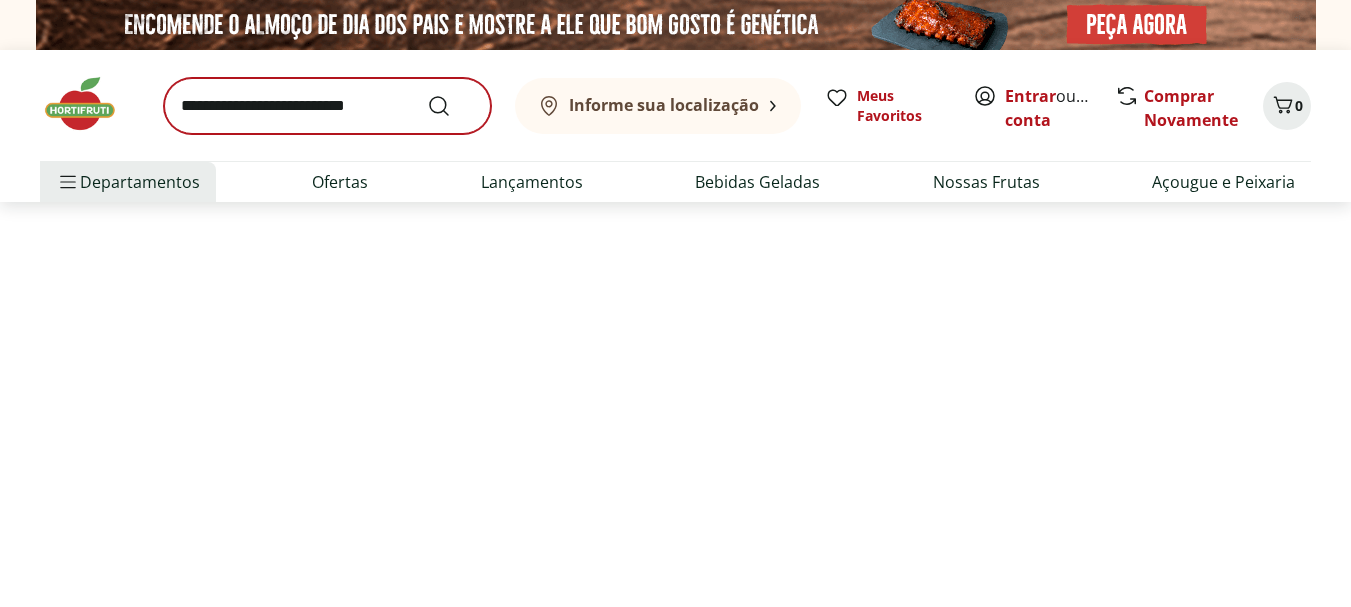 select on "**********" 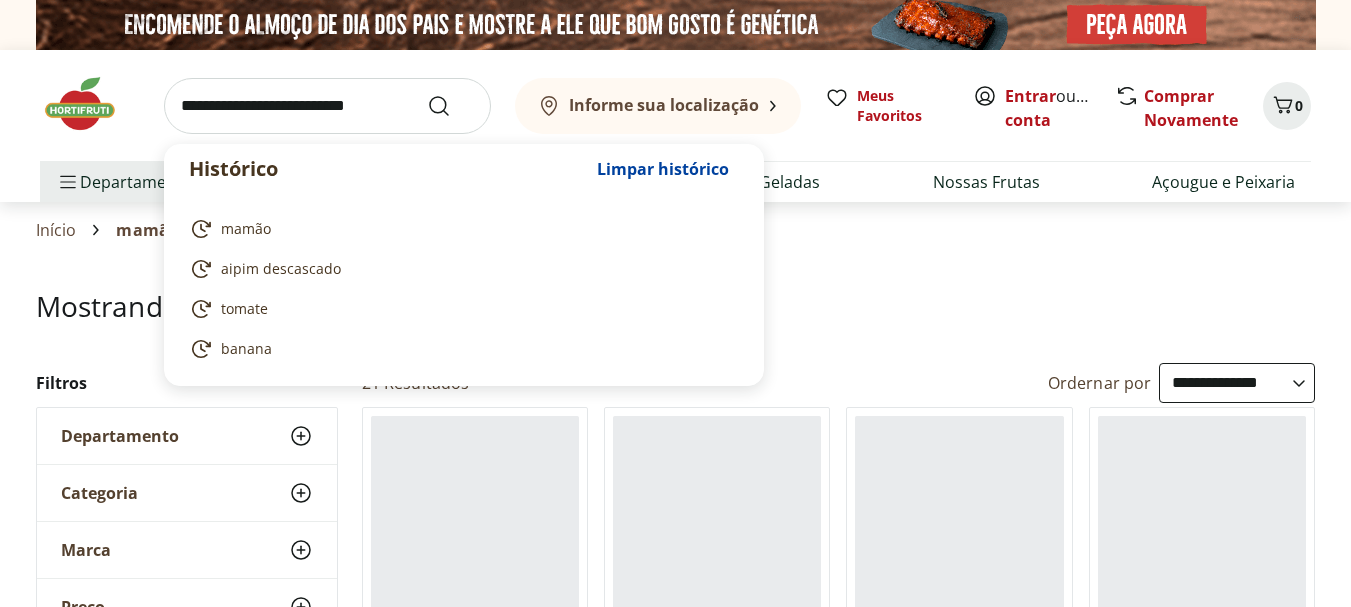 click at bounding box center (327, 106) 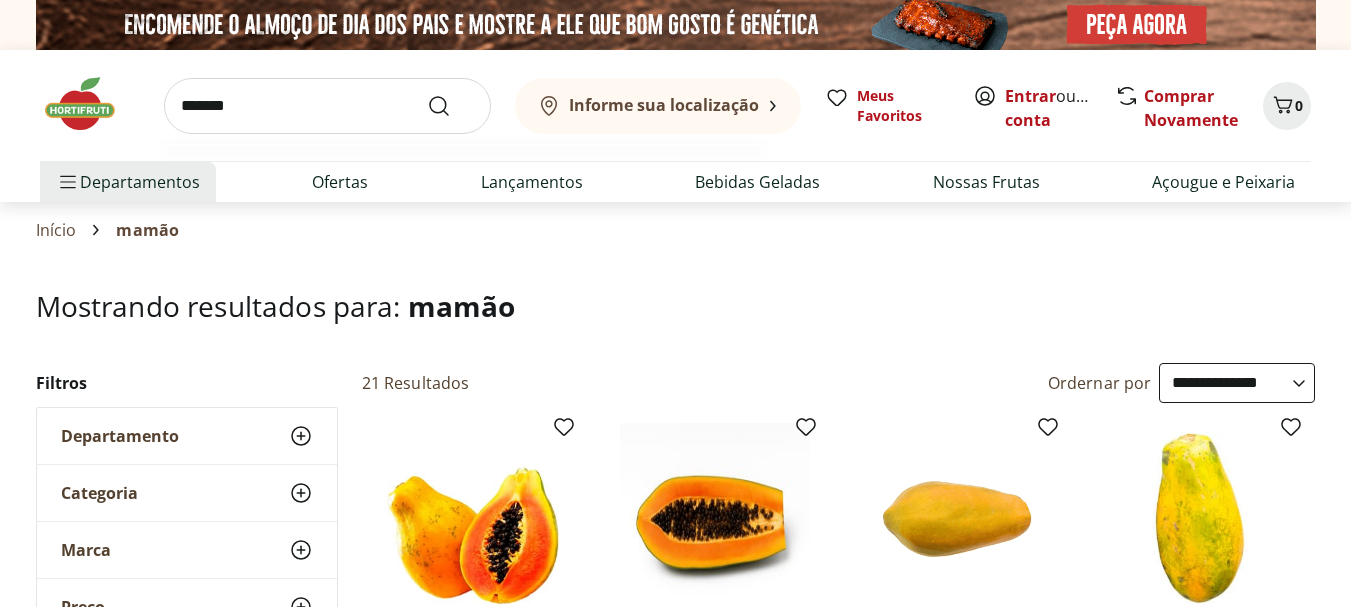 type on "*******" 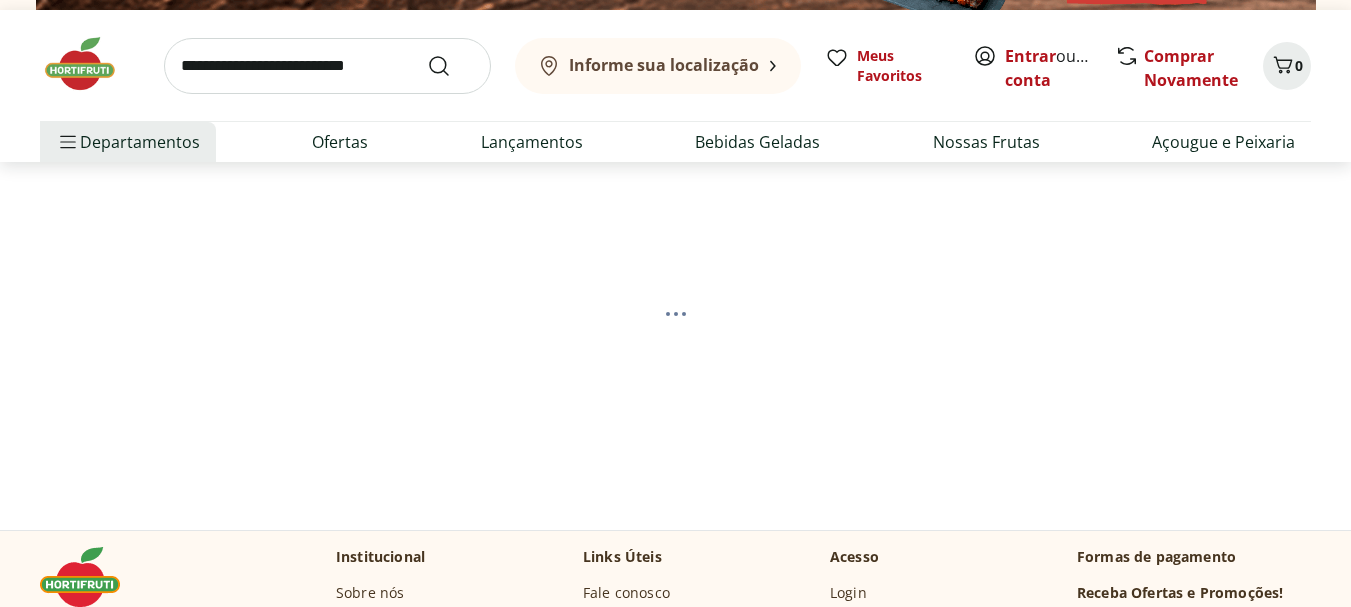 select on "**********" 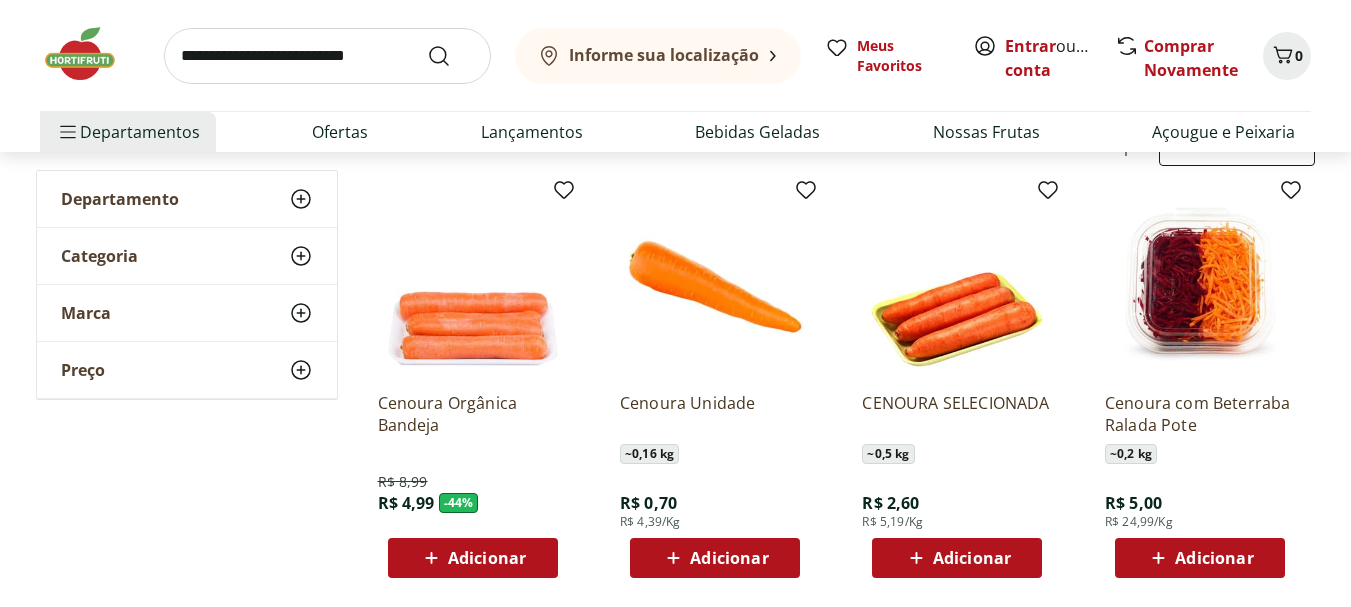 scroll, scrollTop: 240, scrollLeft: 0, axis: vertical 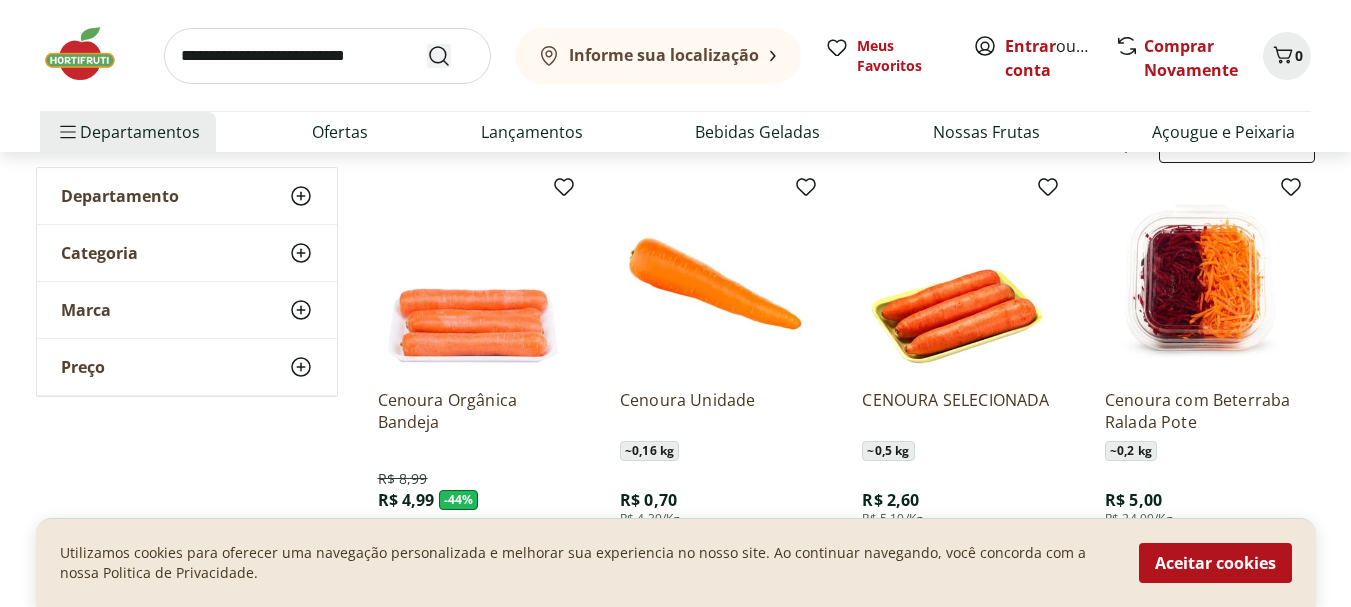 click 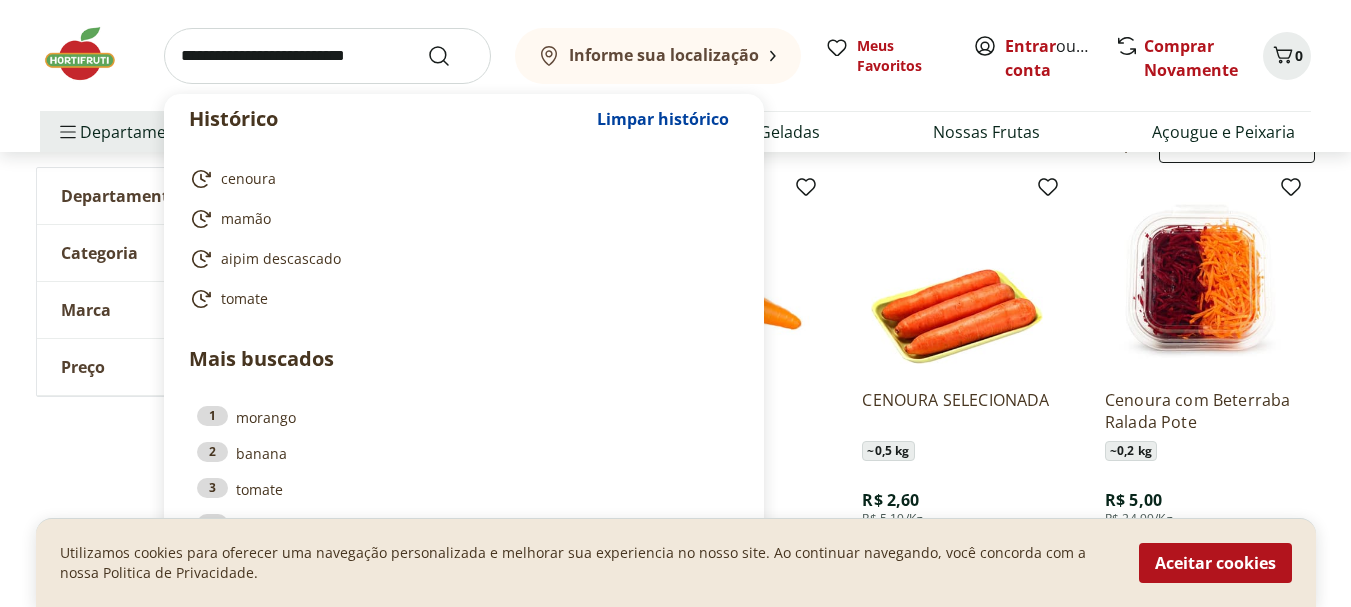 click at bounding box center [327, 56] 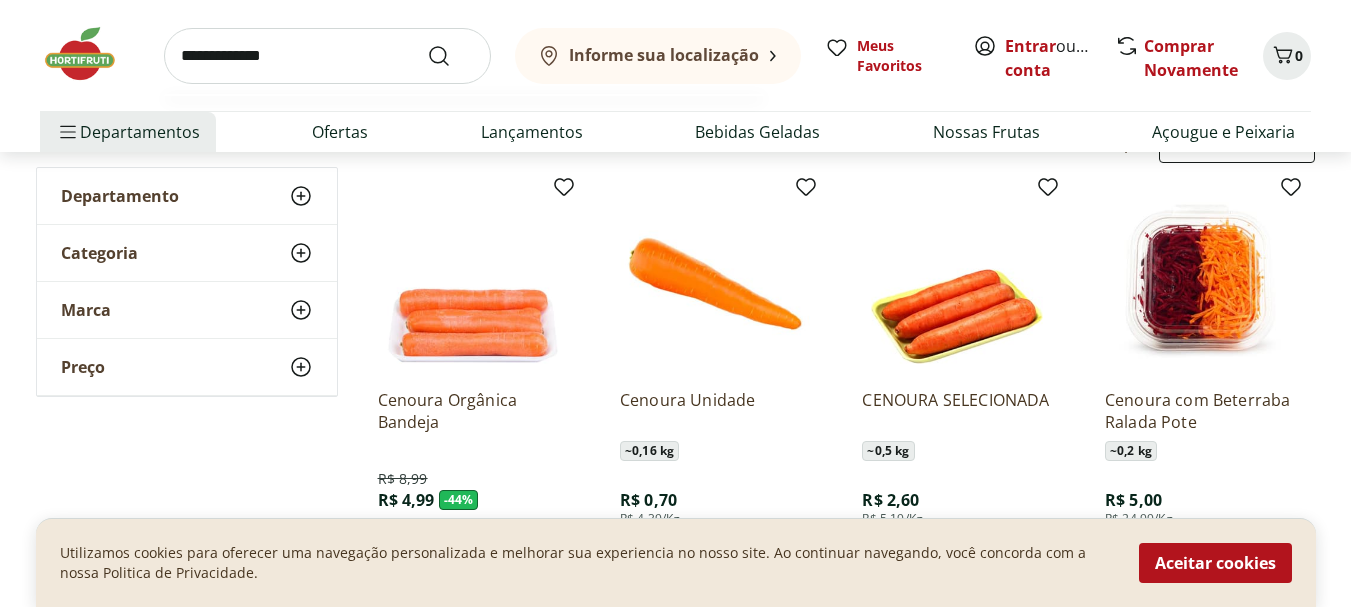 type on "**********" 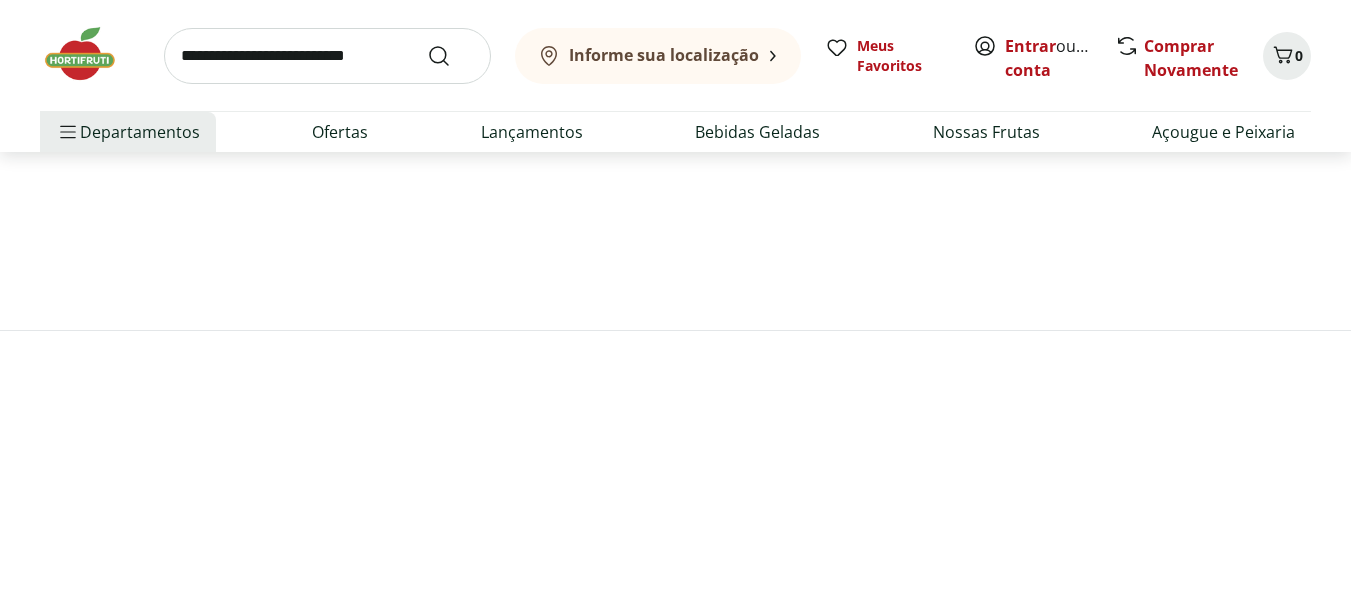 scroll, scrollTop: 0, scrollLeft: 0, axis: both 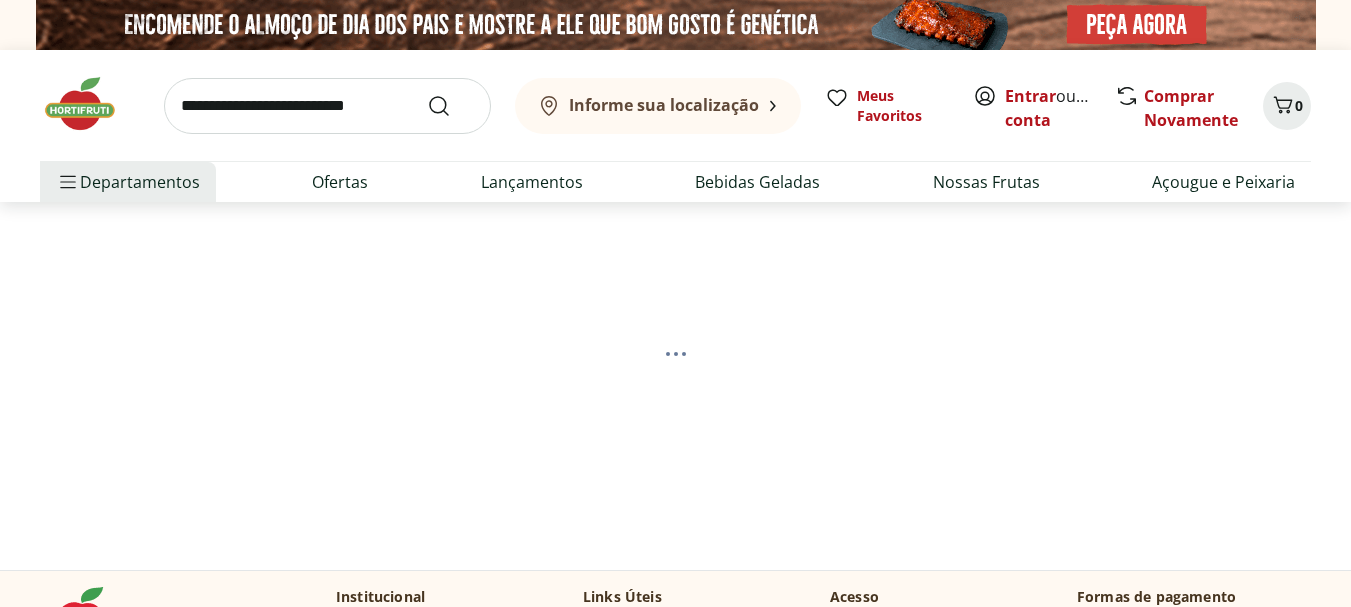 select on "**********" 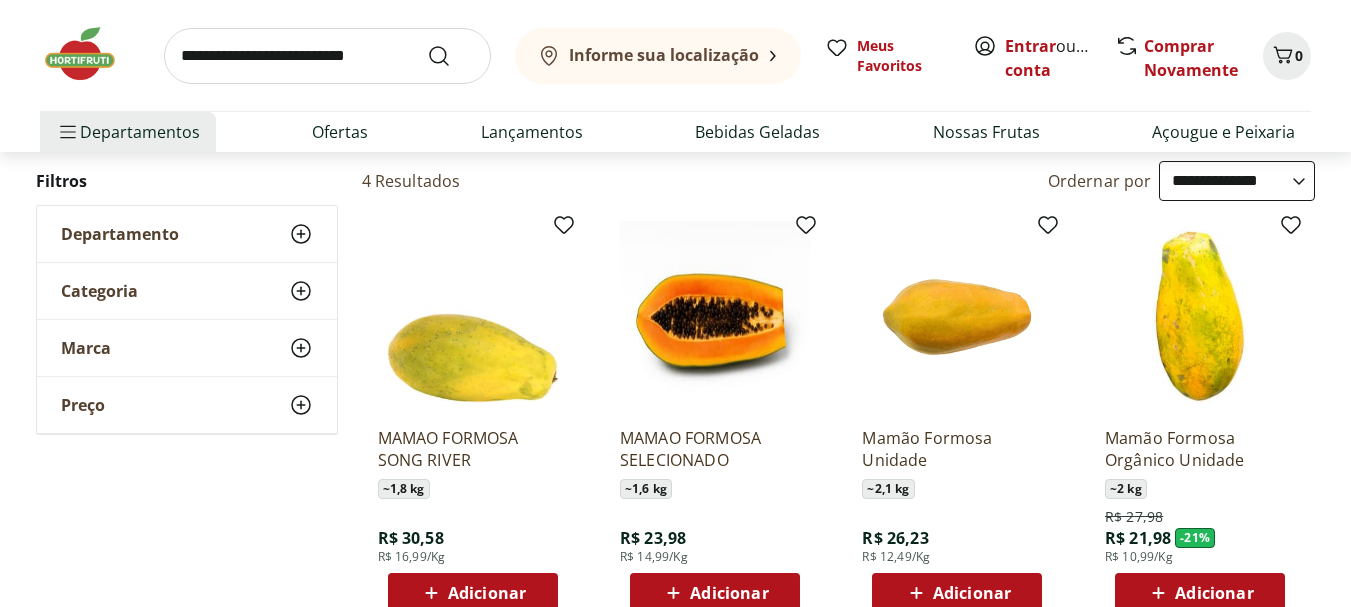 scroll, scrollTop: 240, scrollLeft: 0, axis: vertical 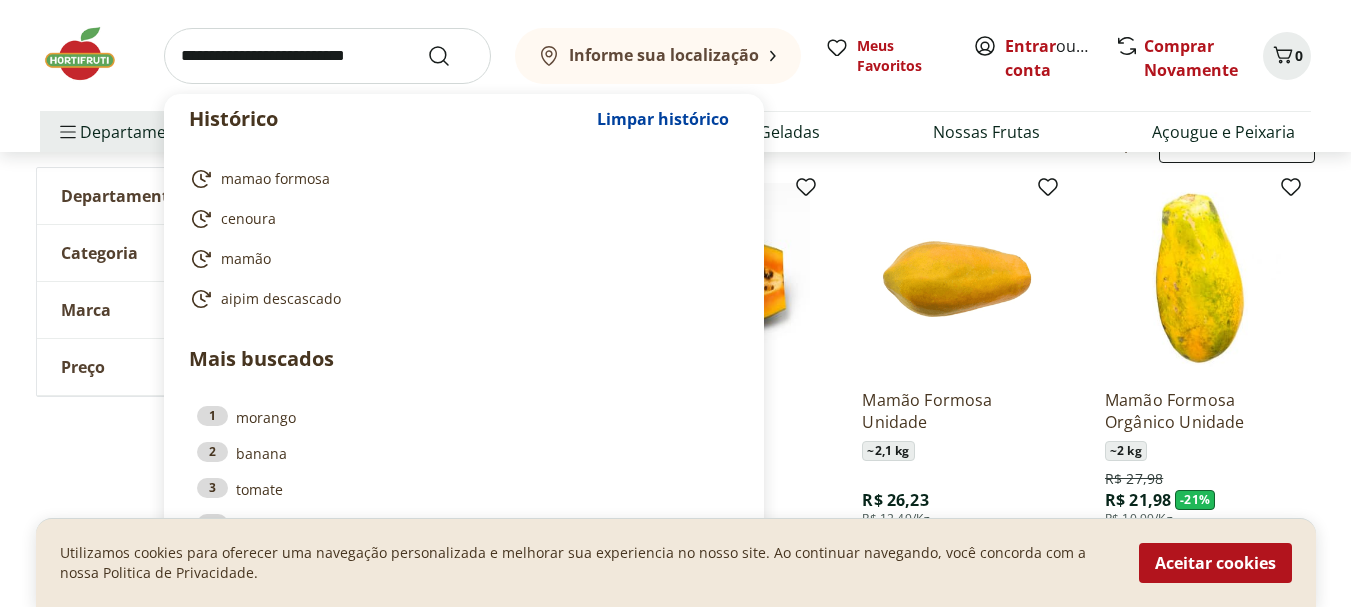 click at bounding box center (327, 56) 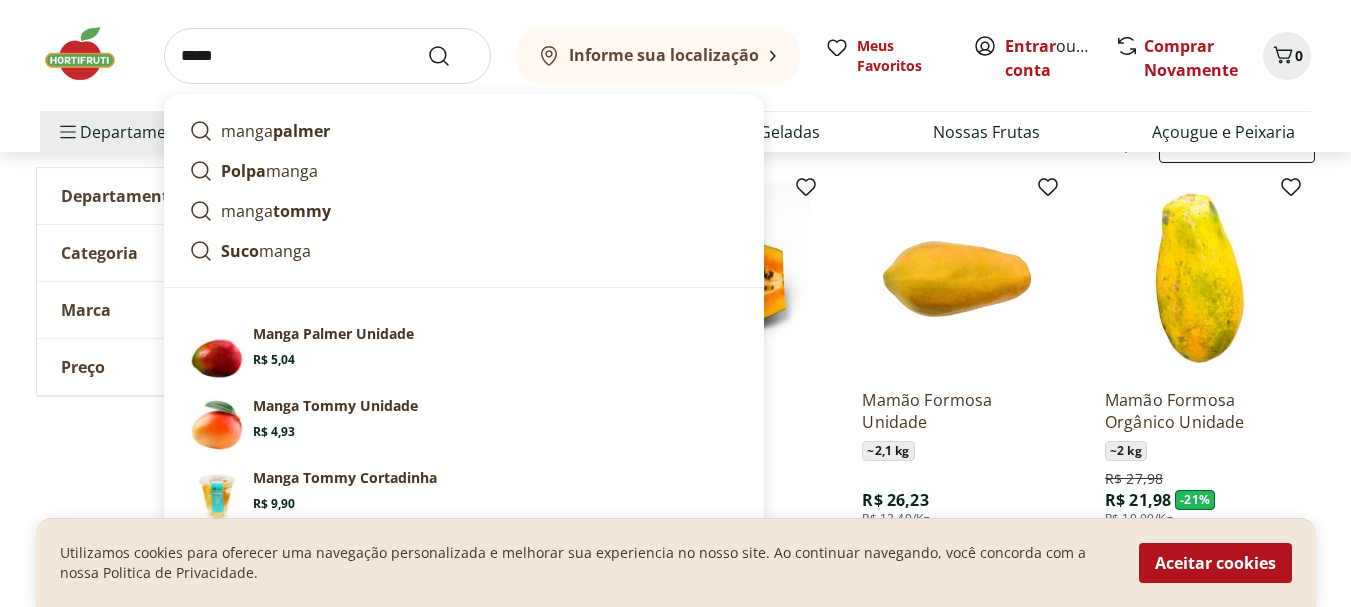 type on "*****" 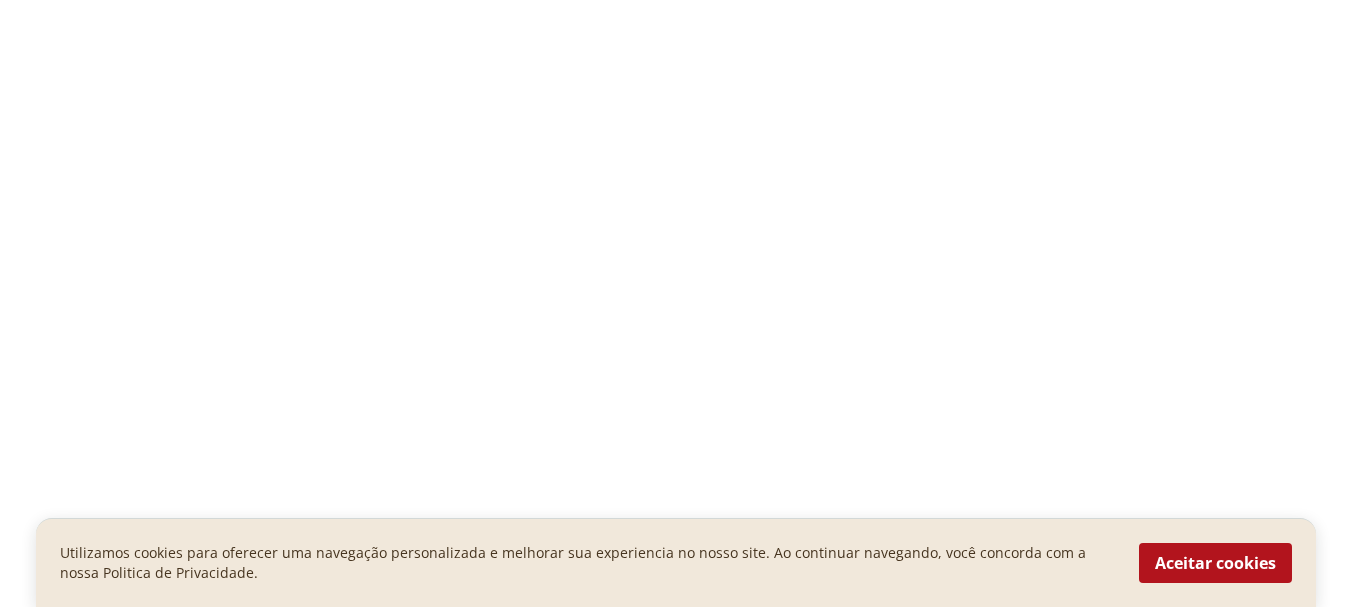 scroll, scrollTop: 0, scrollLeft: 0, axis: both 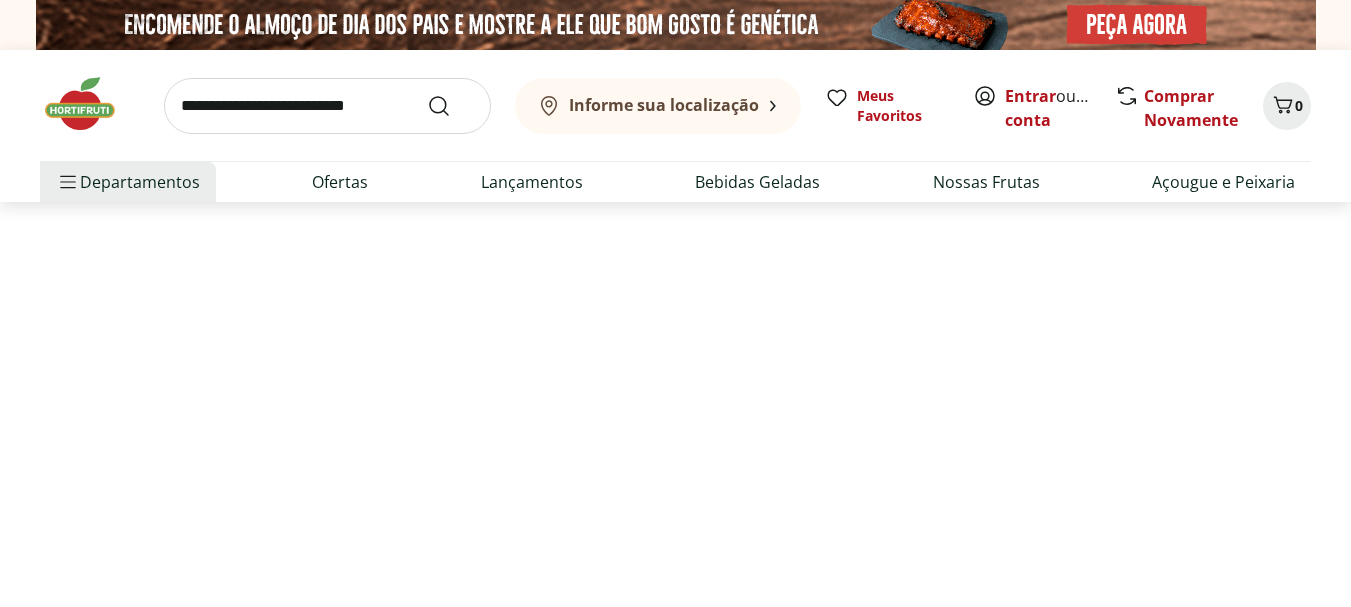 select on "**********" 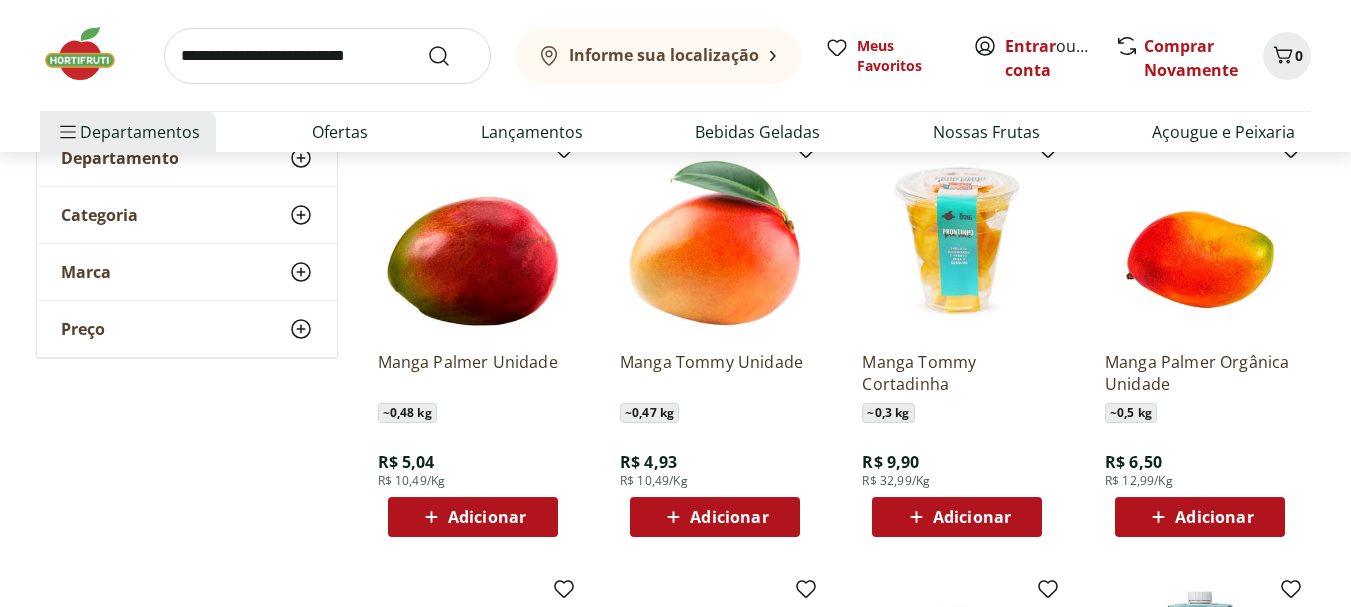 scroll, scrollTop: 280, scrollLeft: 0, axis: vertical 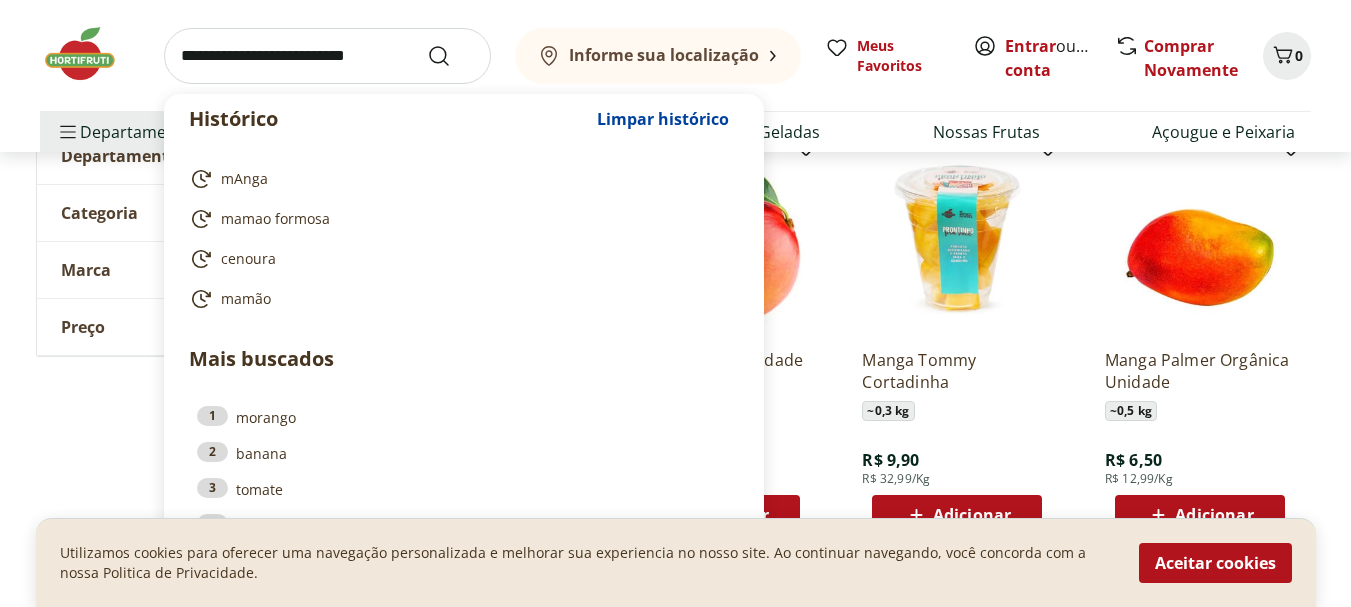 click at bounding box center (327, 56) 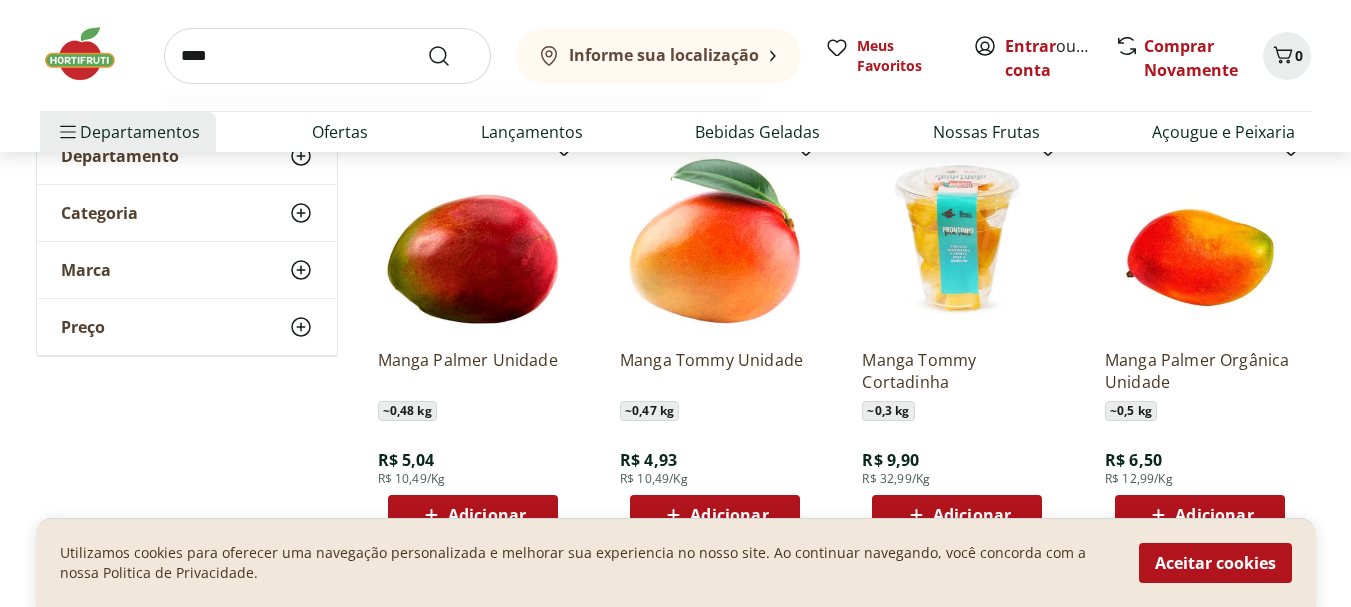 type on "*****" 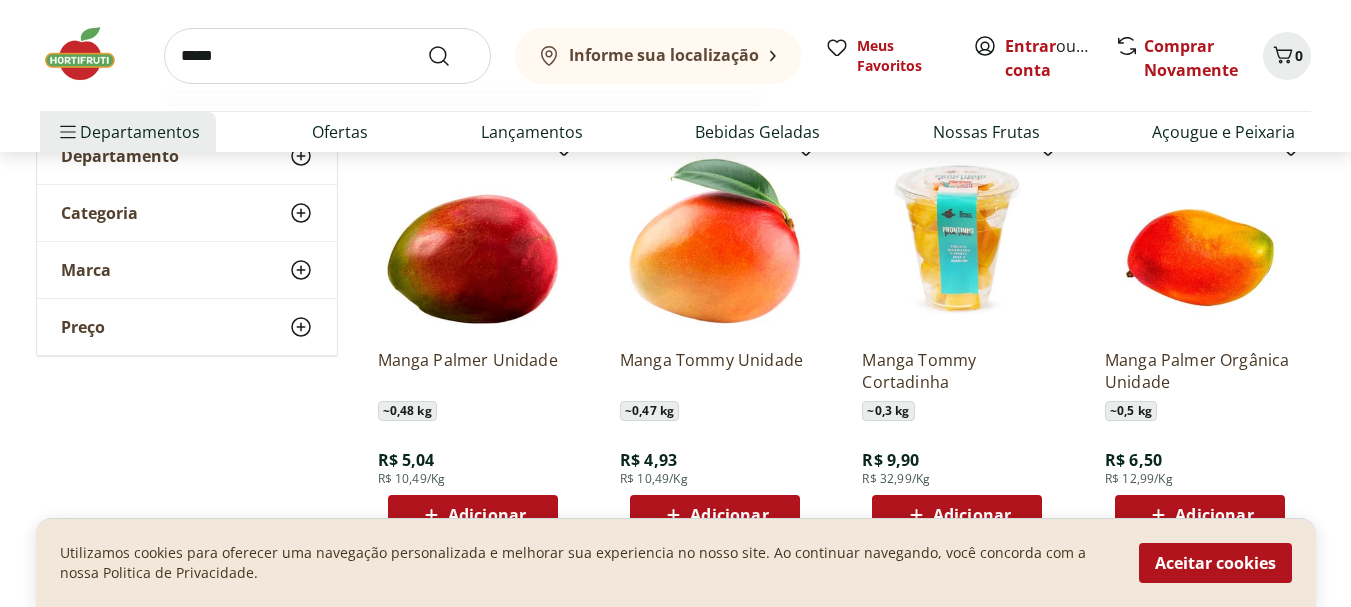 click at bounding box center [451, 56] 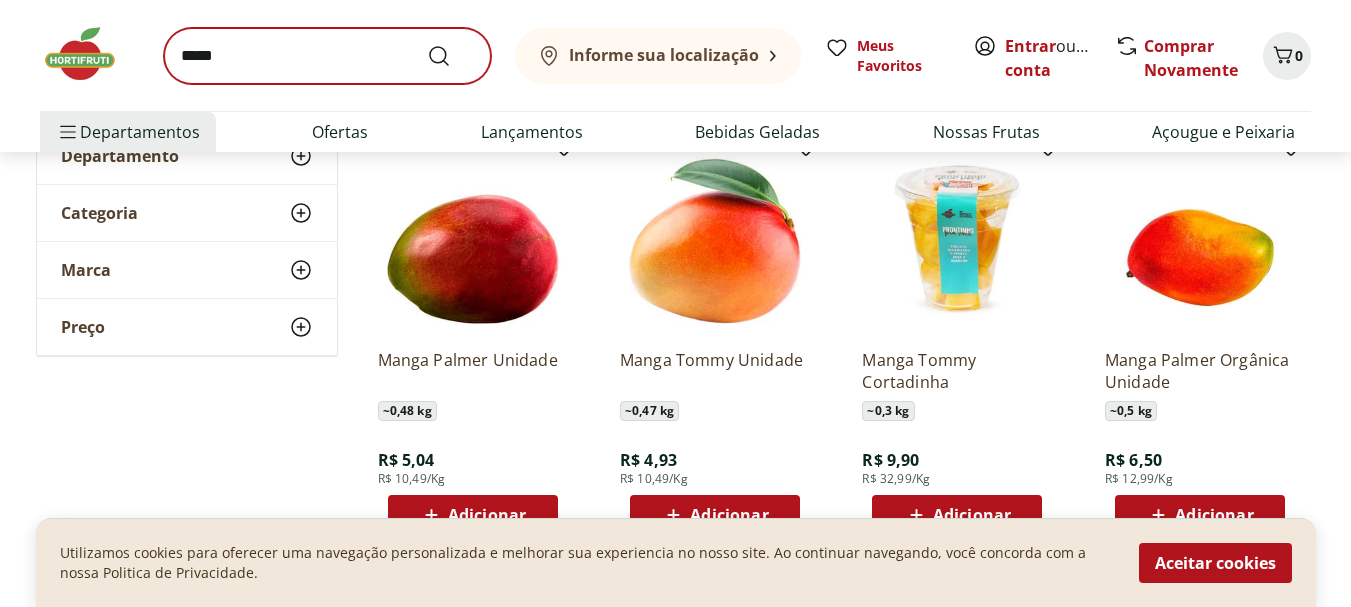 scroll, scrollTop: 0, scrollLeft: 0, axis: both 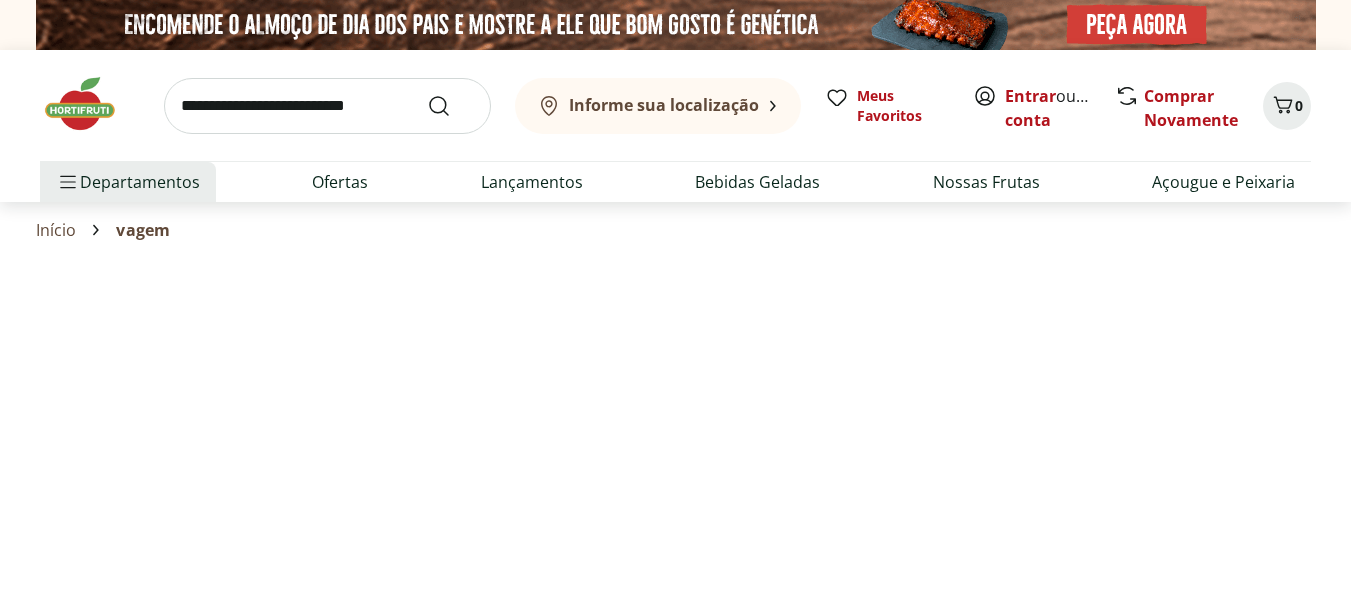 select on "**********" 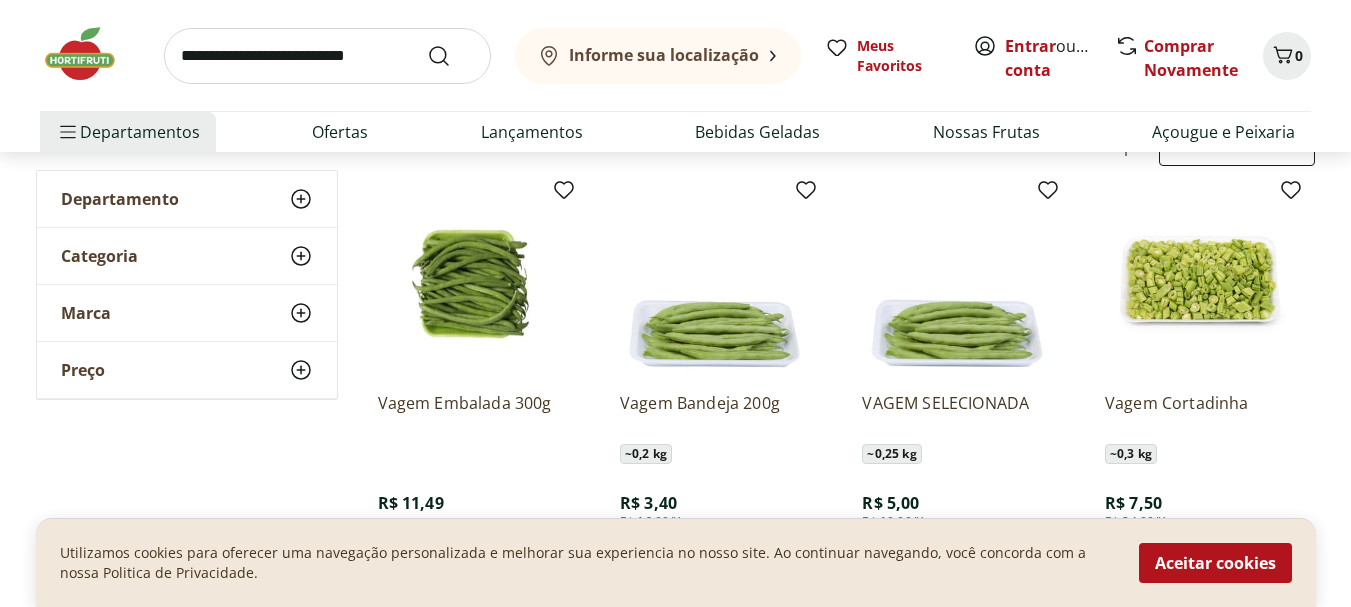 scroll, scrollTop: 245, scrollLeft: 0, axis: vertical 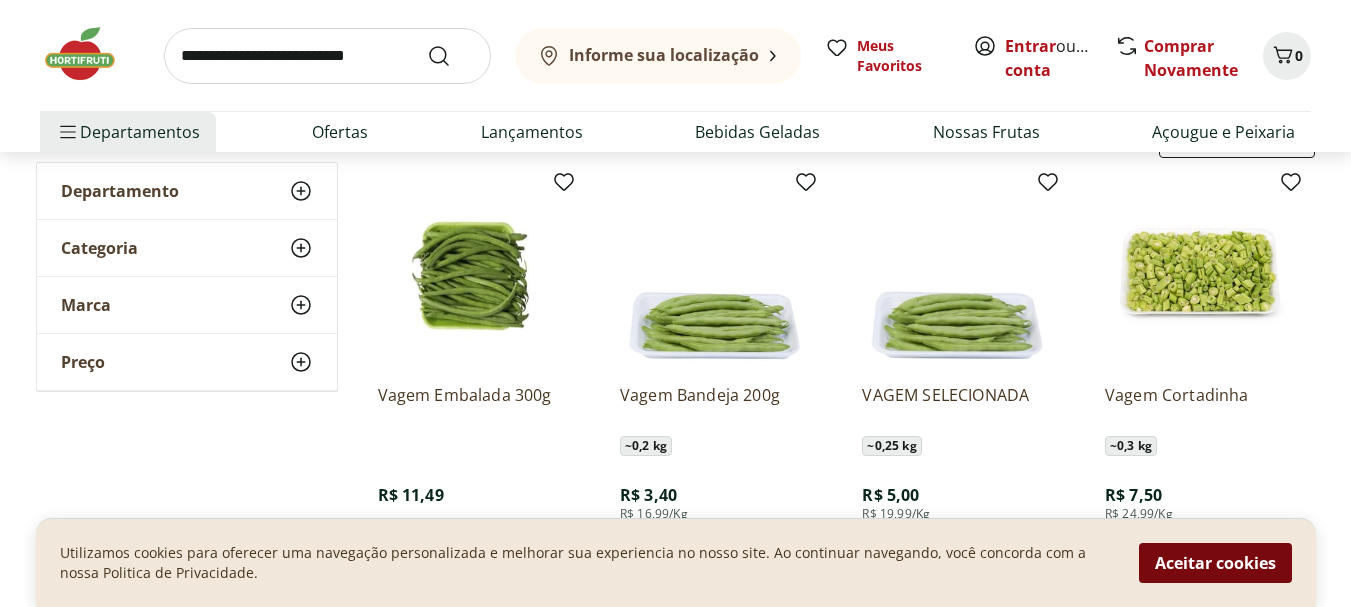 click on "Aceitar cookies" at bounding box center [1215, 563] 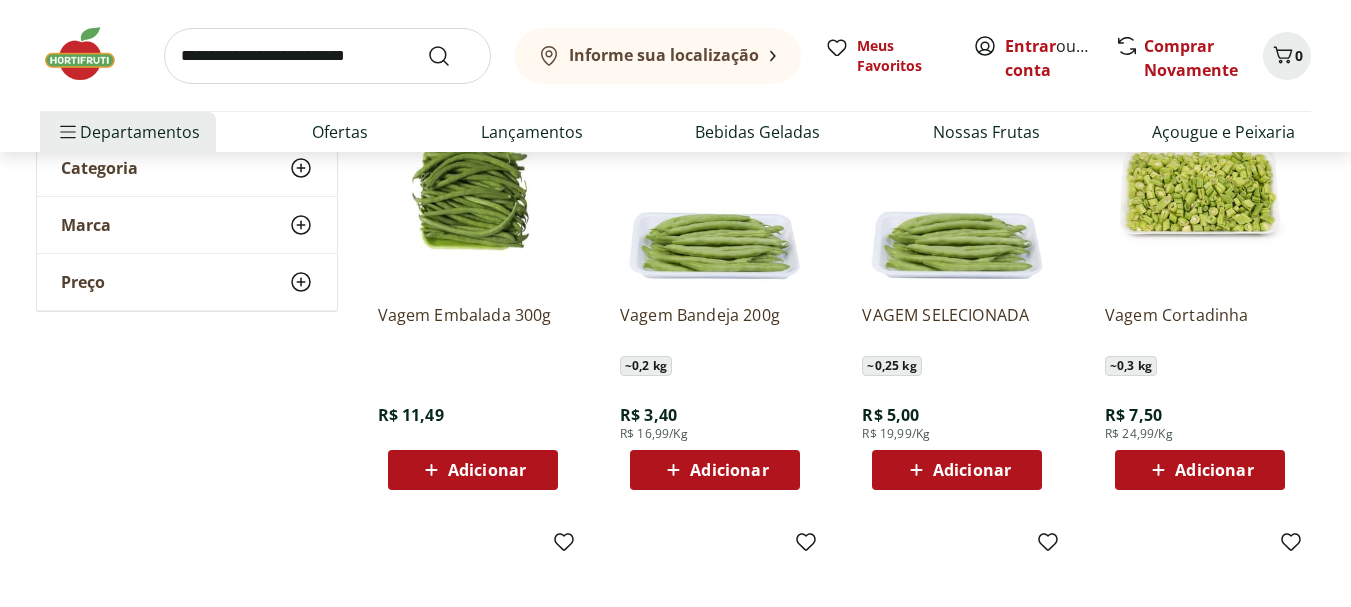 scroll, scrollTop: 309, scrollLeft: 0, axis: vertical 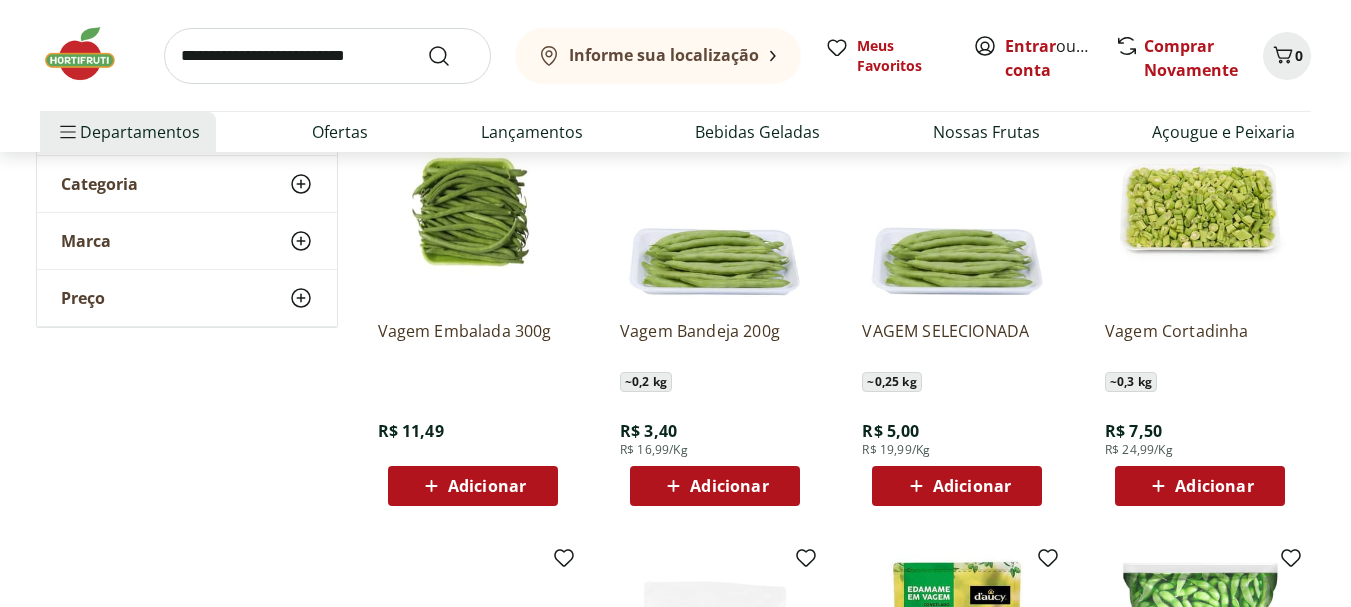 click at bounding box center [327, 56] 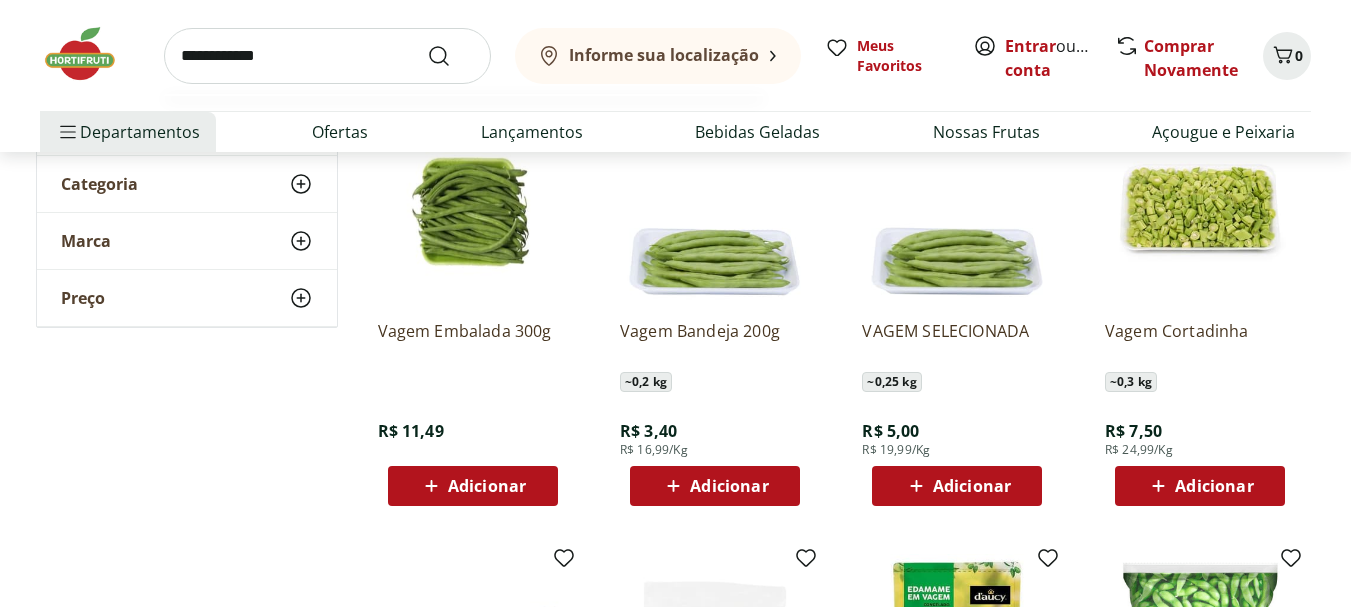 type on "**********" 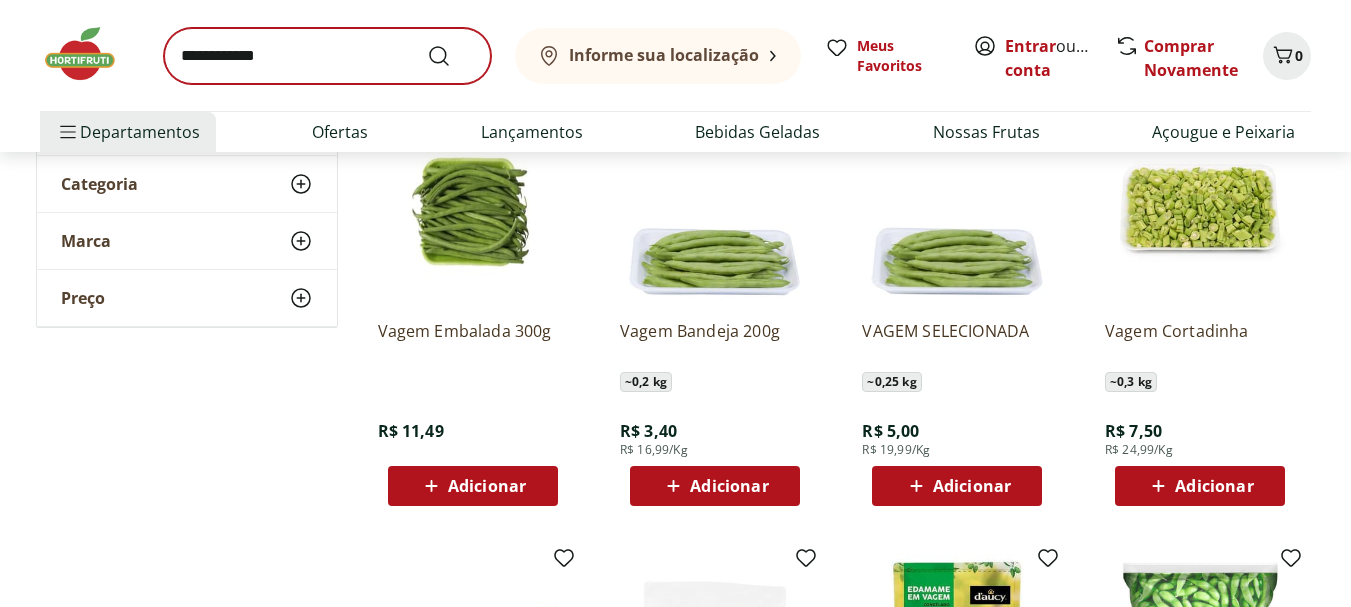scroll, scrollTop: 0, scrollLeft: 0, axis: both 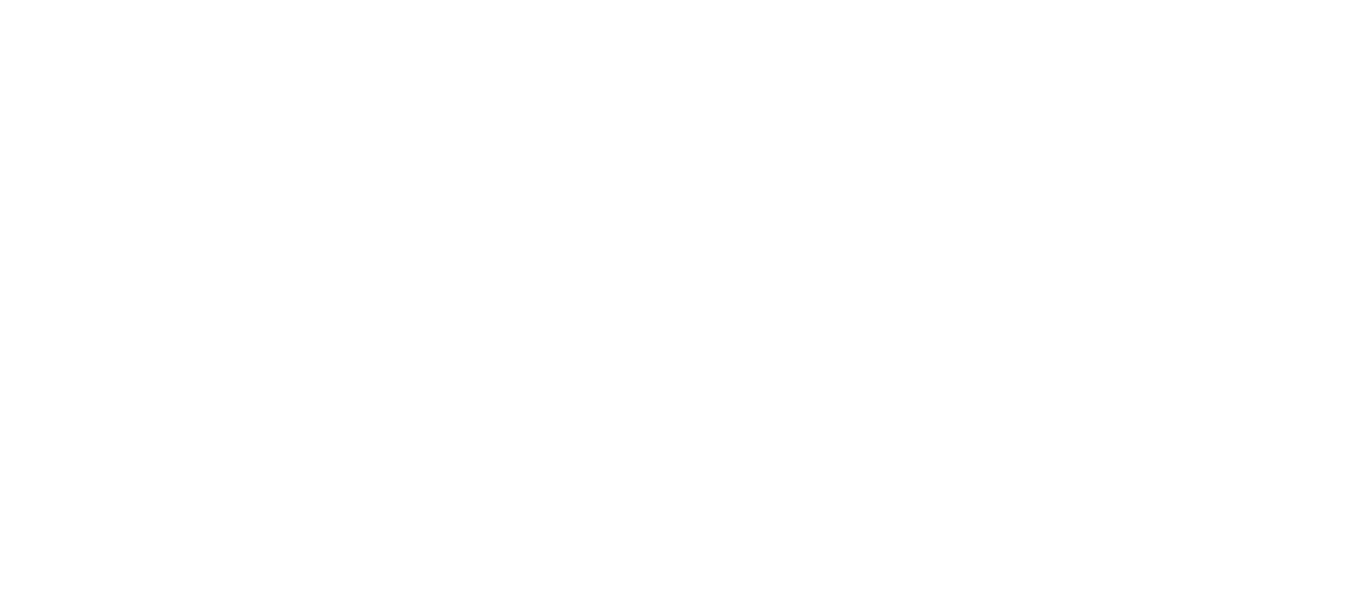 select on "**********" 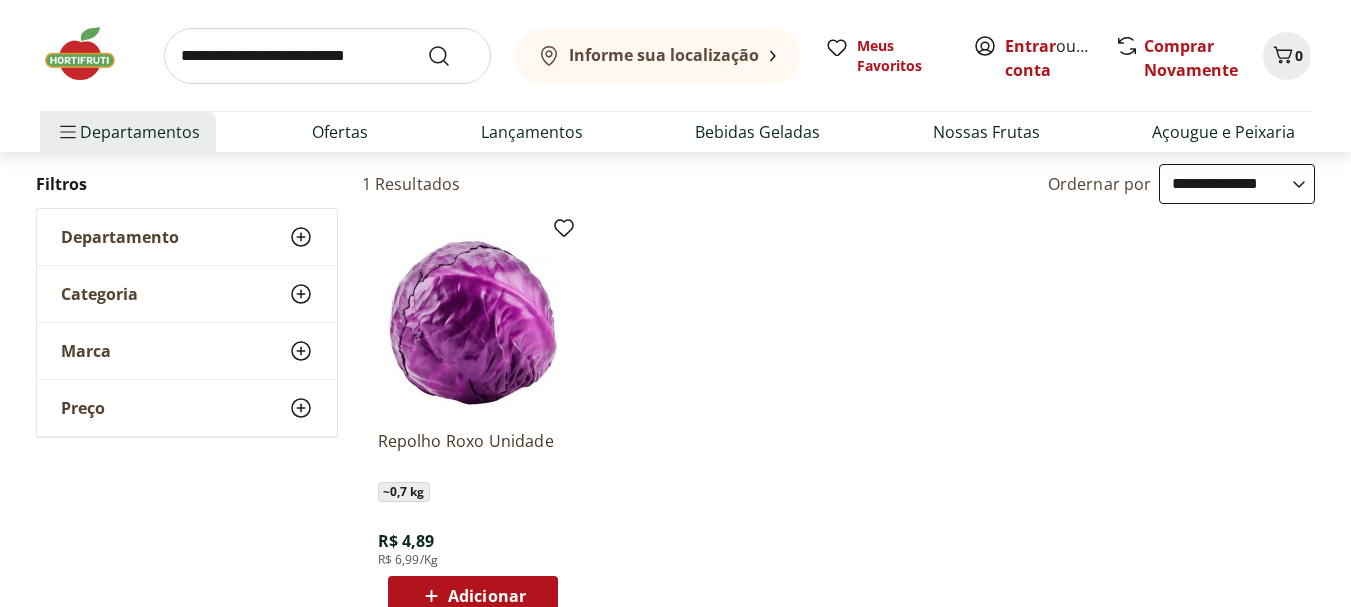 scroll, scrollTop: 200, scrollLeft: 0, axis: vertical 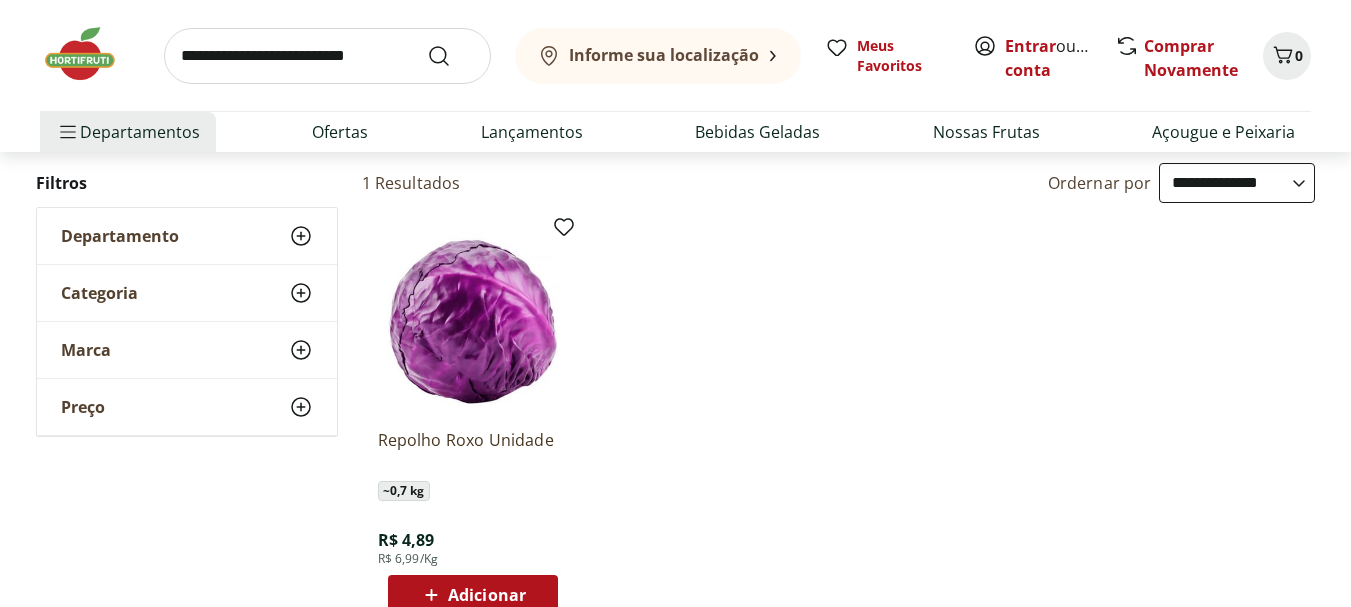 click at bounding box center [327, 56] 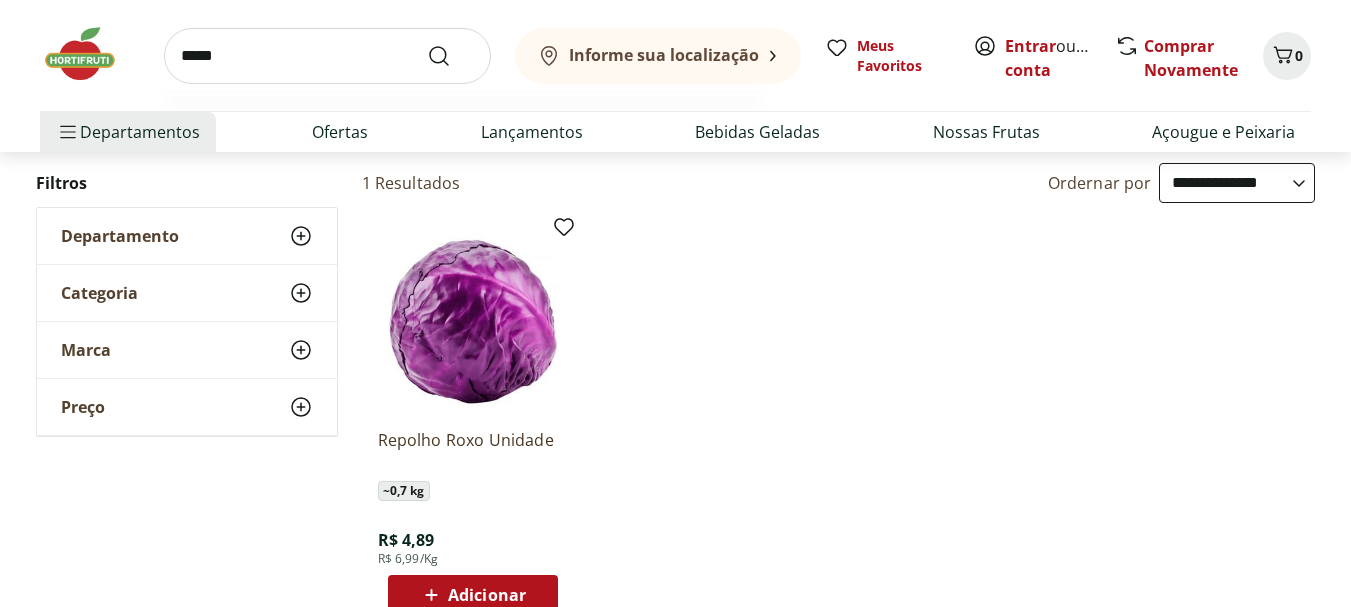 type on "*****" 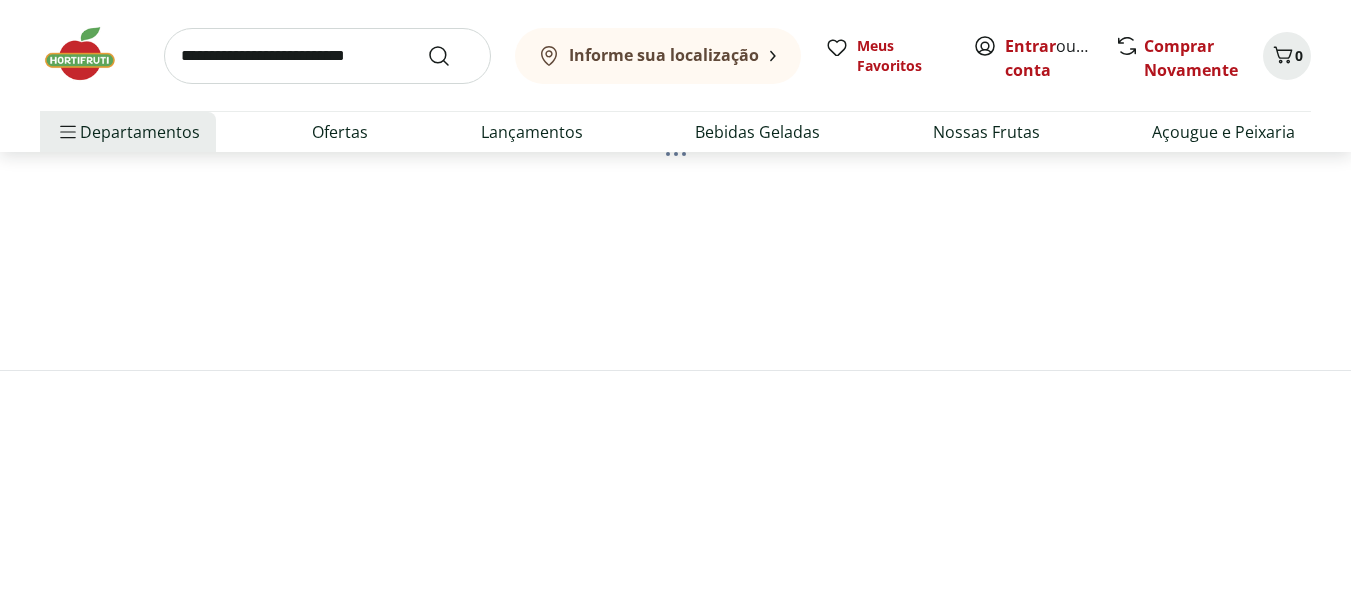 scroll, scrollTop: 0, scrollLeft: 0, axis: both 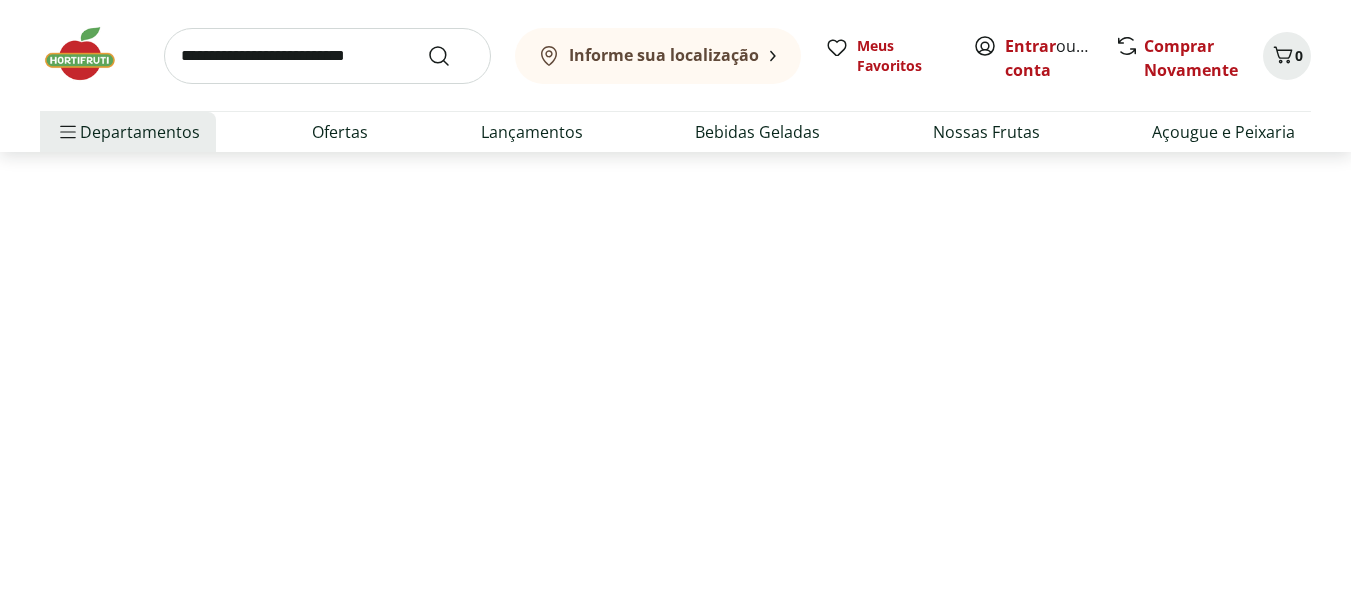 select on "**********" 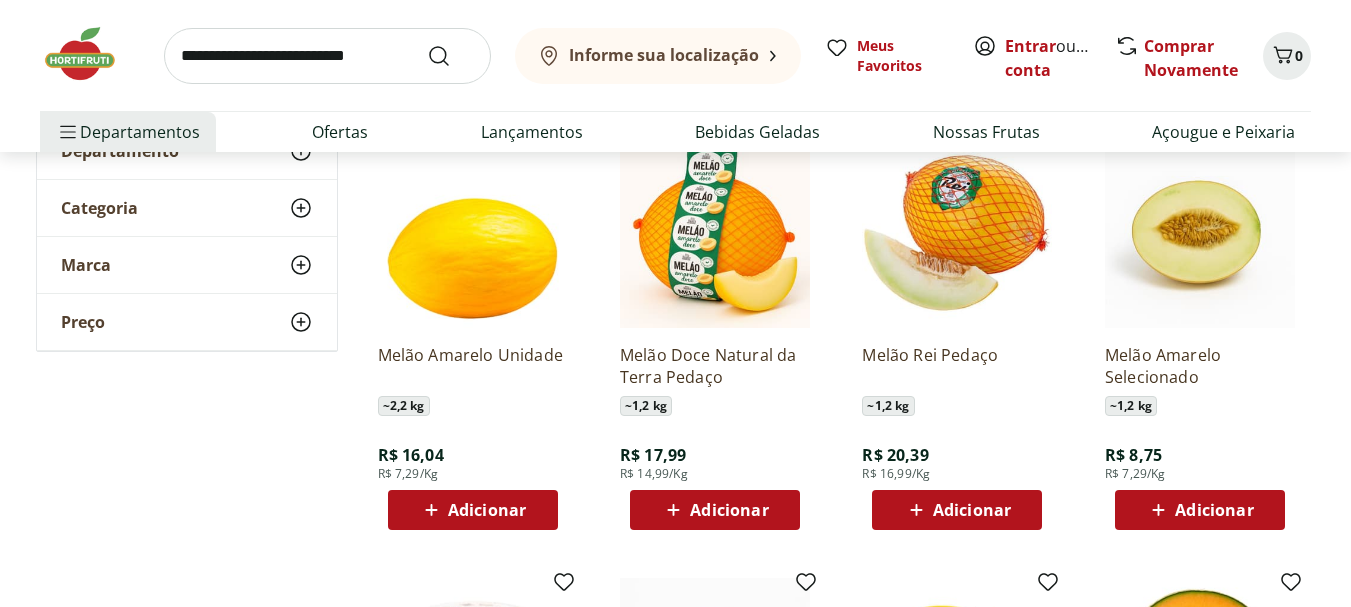 scroll, scrollTop: 278, scrollLeft: 0, axis: vertical 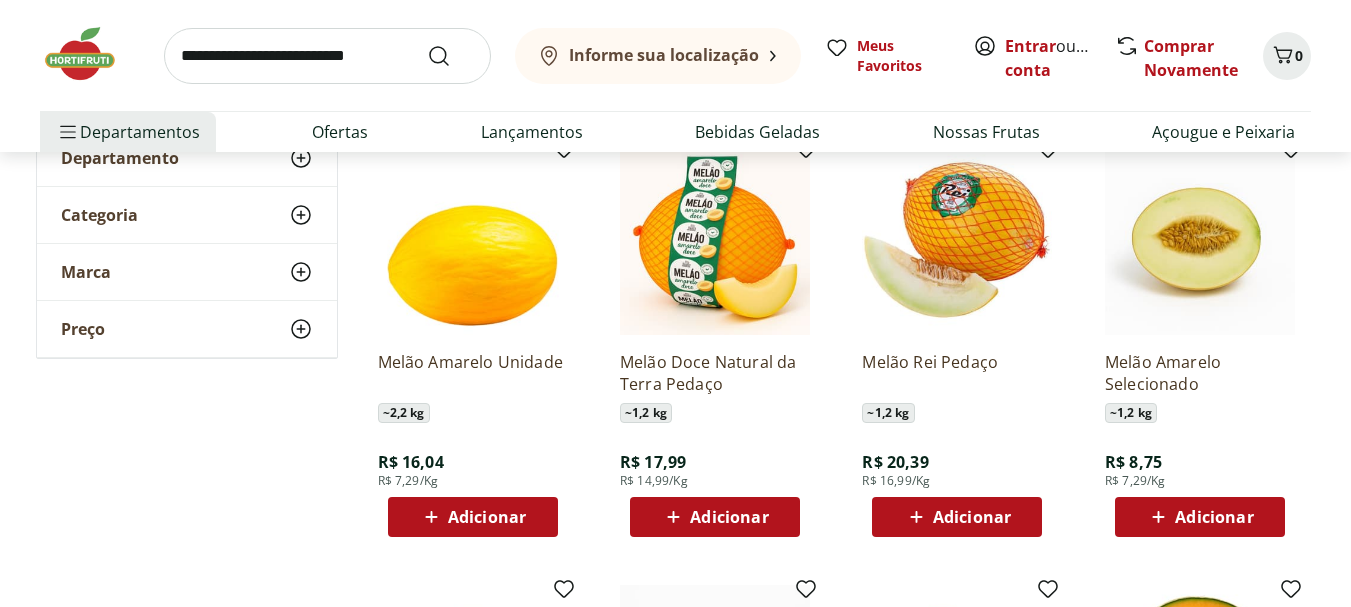 click at bounding box center (327, 56) 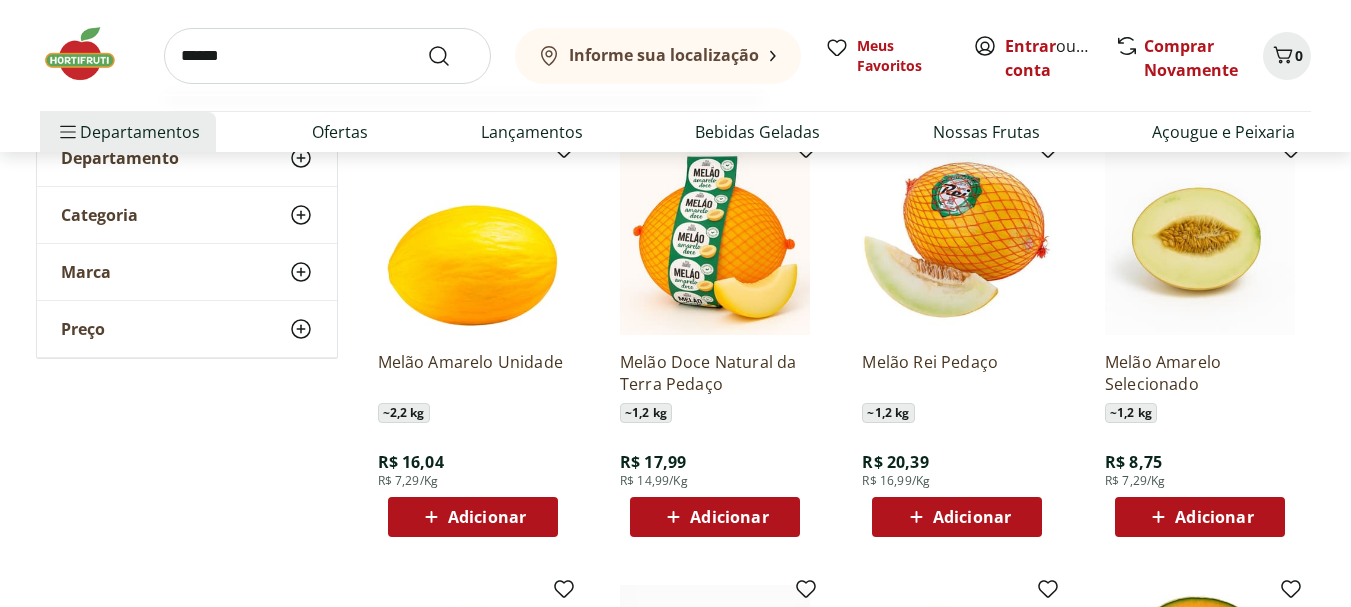 type on "******" 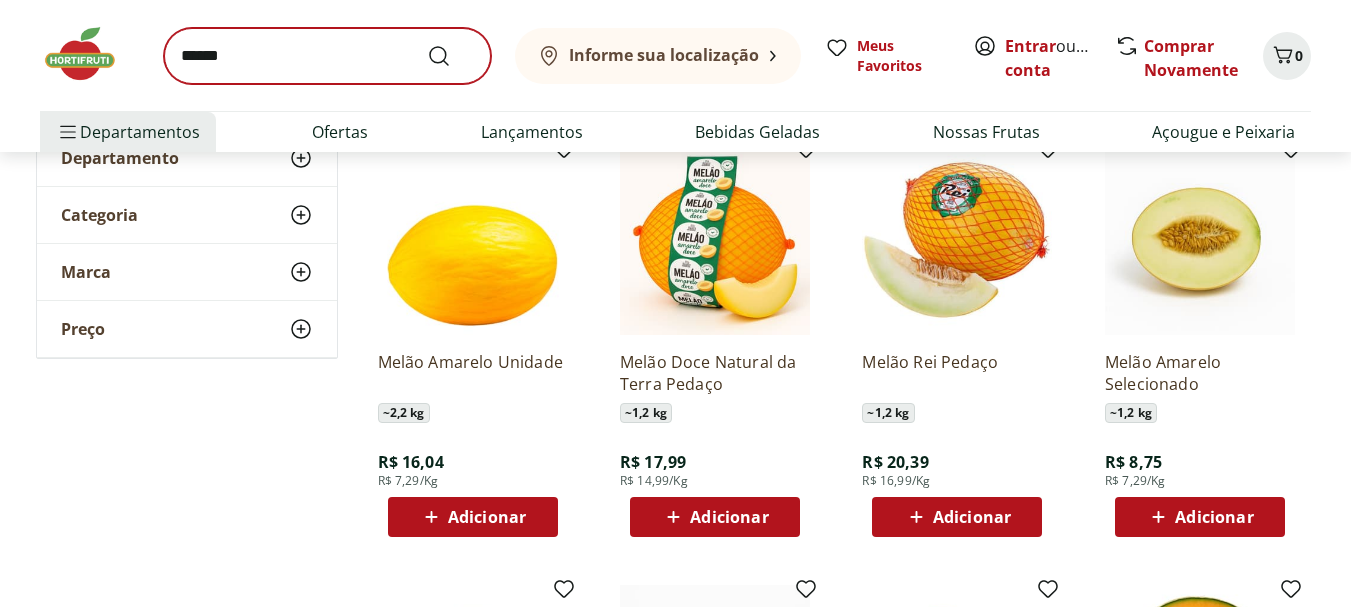 scroll, scrollTop: 0, scrollLeft: 0, axis: both 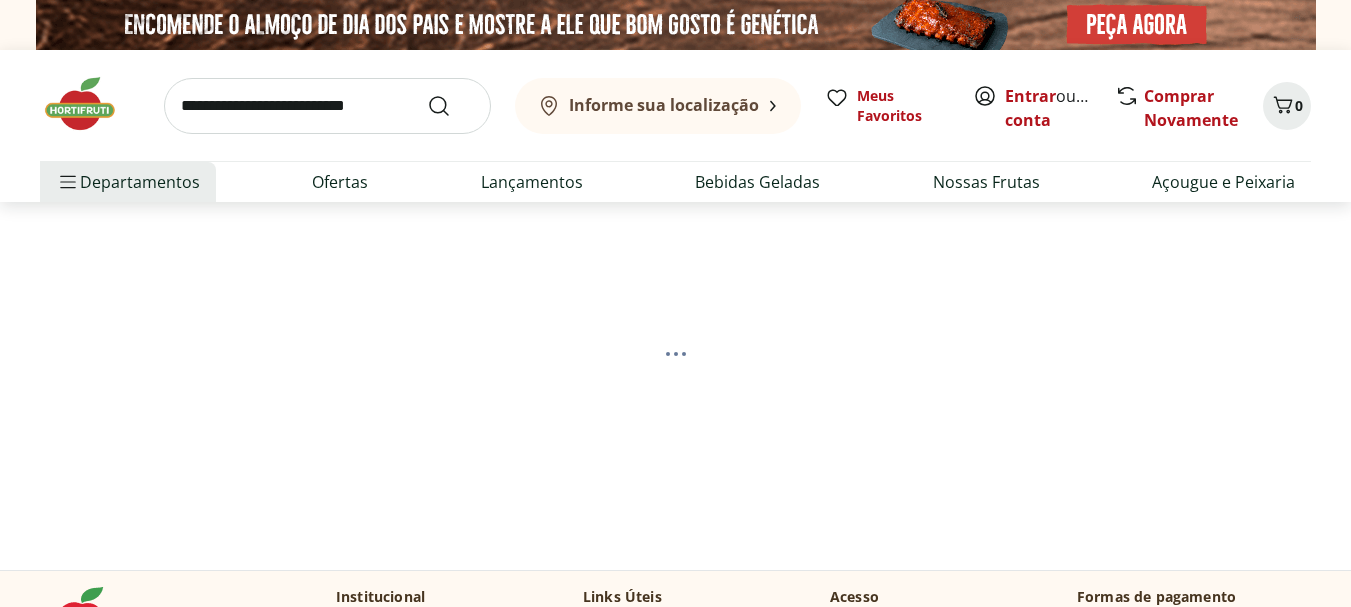 click at bounding box center [327, 106] 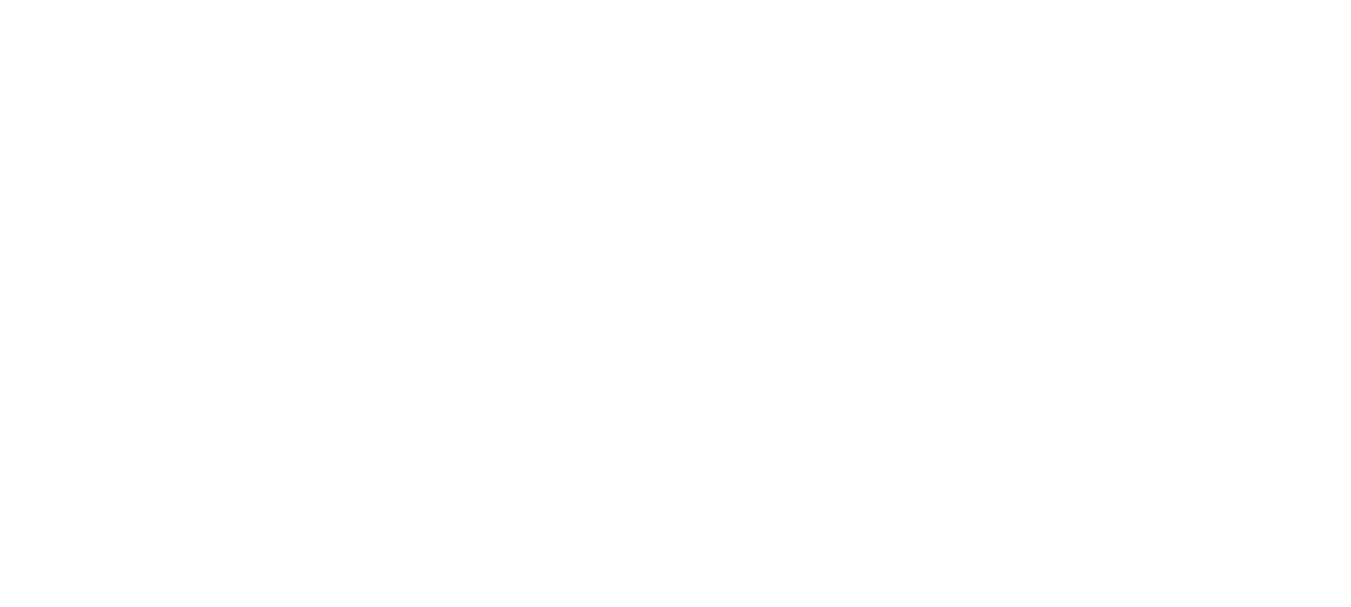 select on "**********" 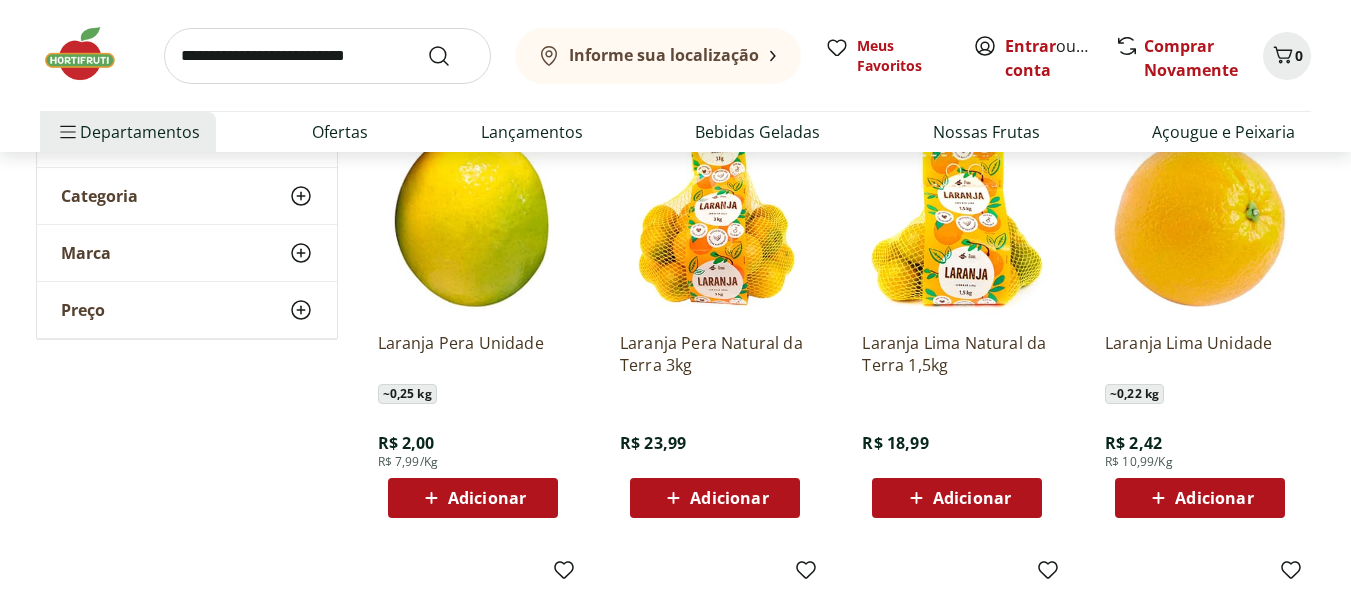 scroll, scrollTop: 305, scrollLeft: 0, axis: vertical 